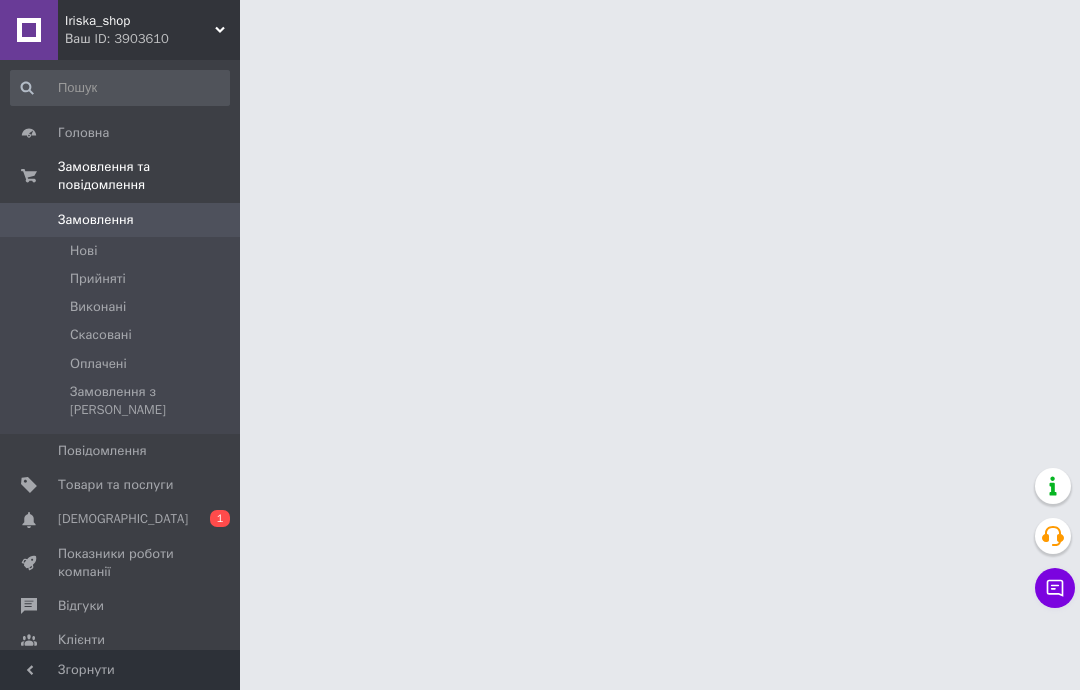 scroll, scrollTop: 0, scrollLeft: 0, axis: both 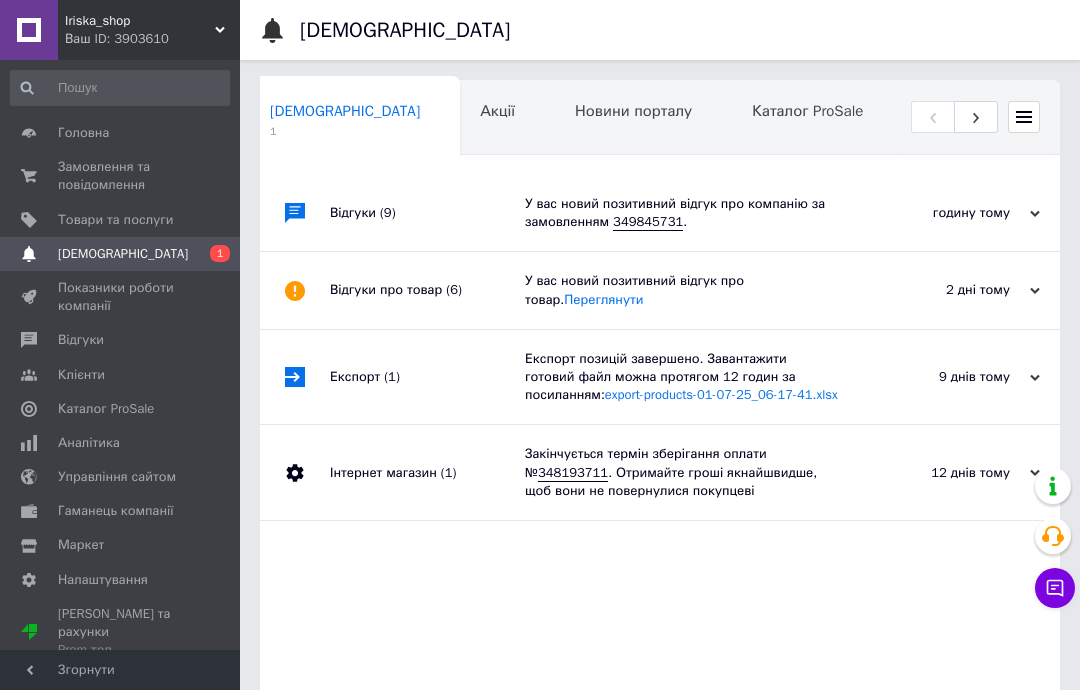click on "У вас новий позитивний відгук про компанію за замовленням   349845731 ." at bounding box center [682, 213] 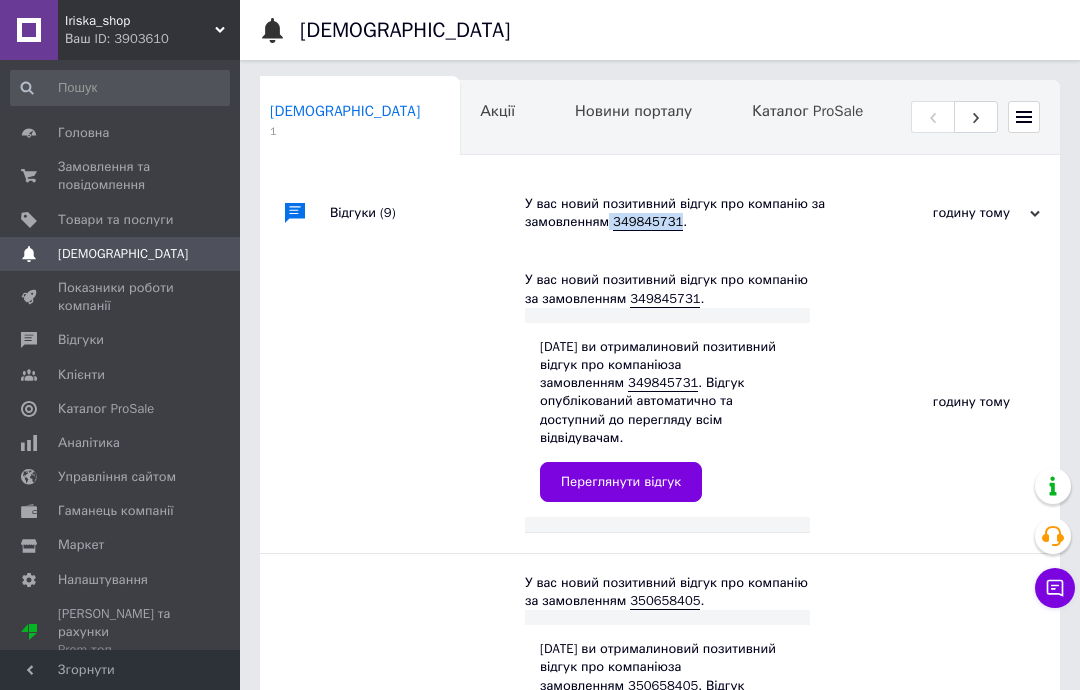 click on "Переглянути відгук" at bounding box center [621, 482] 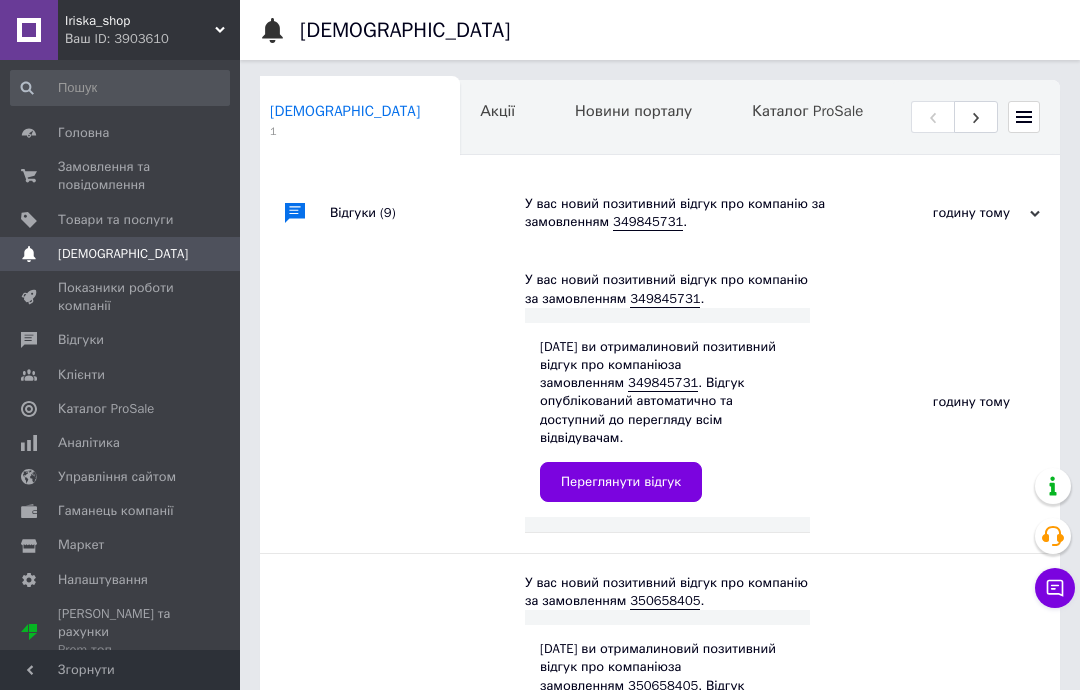click on "Замовлення та повідомлення" at bounding box center [121, 176] 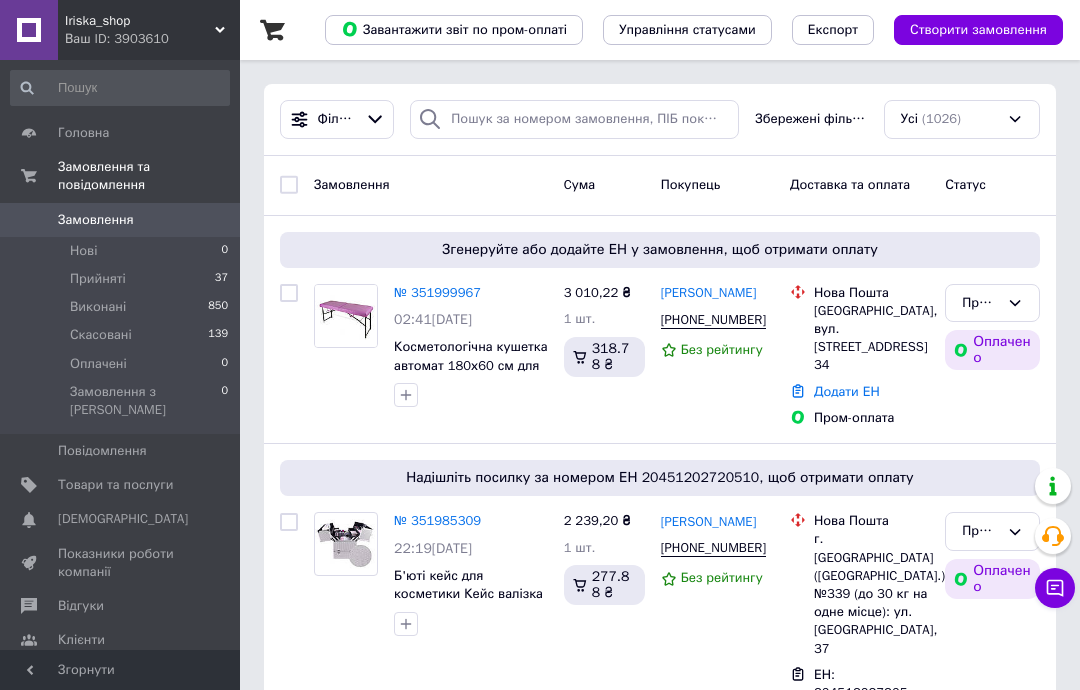 scroll, scrollTop: 122, scrollLeft: 0, axis: vertical 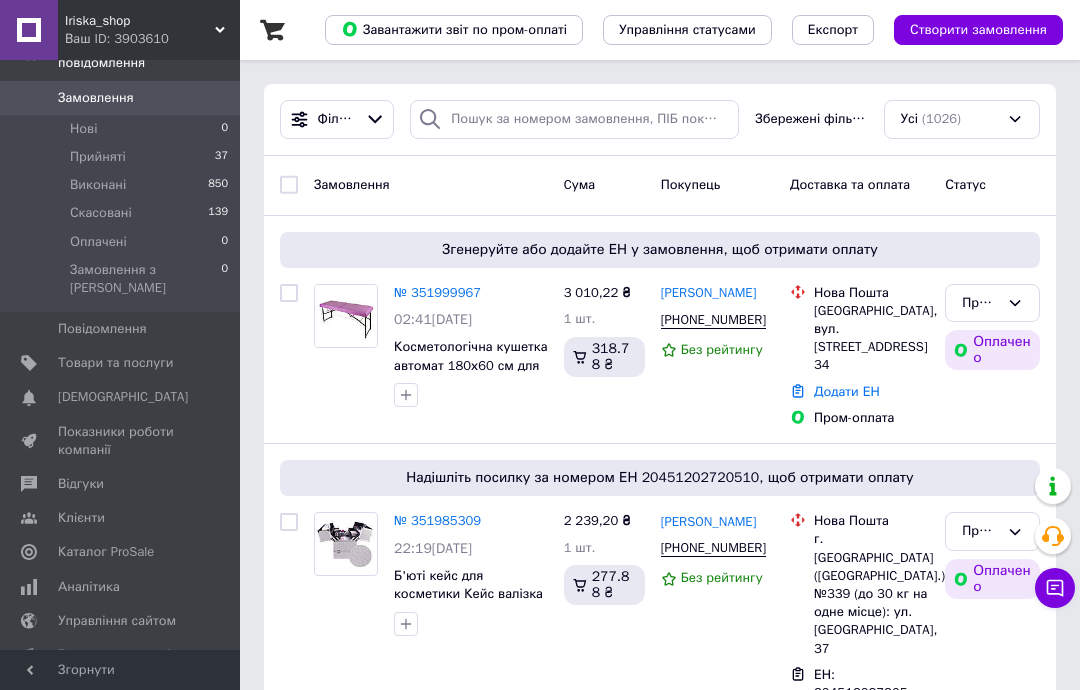 click on "Відгуки" at bounding box center [81, 484] 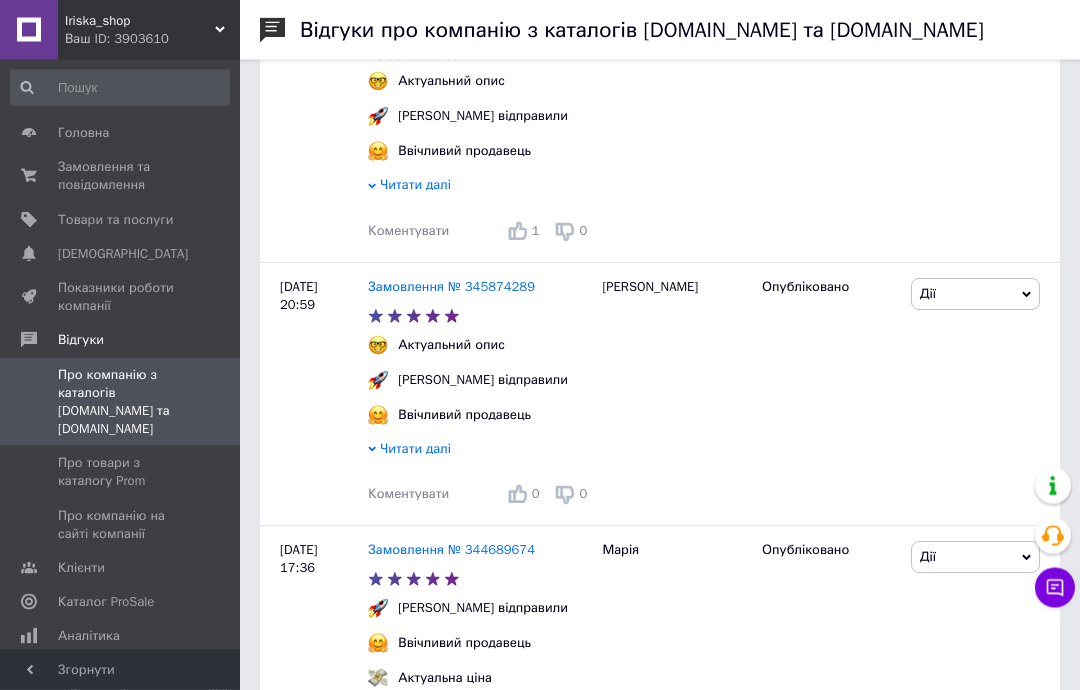 scroll, scrollTop: 4109, scrollLeft: 0, axis: vertical 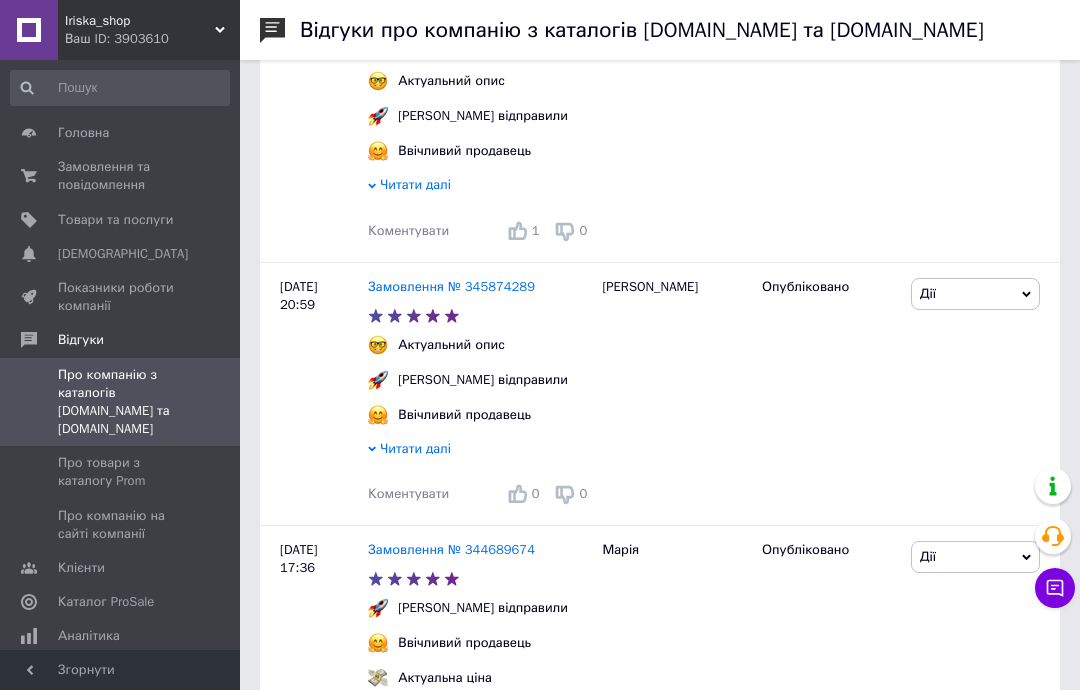 click on "Про товари з каталогу Prom" at bounding box center (120, 472) 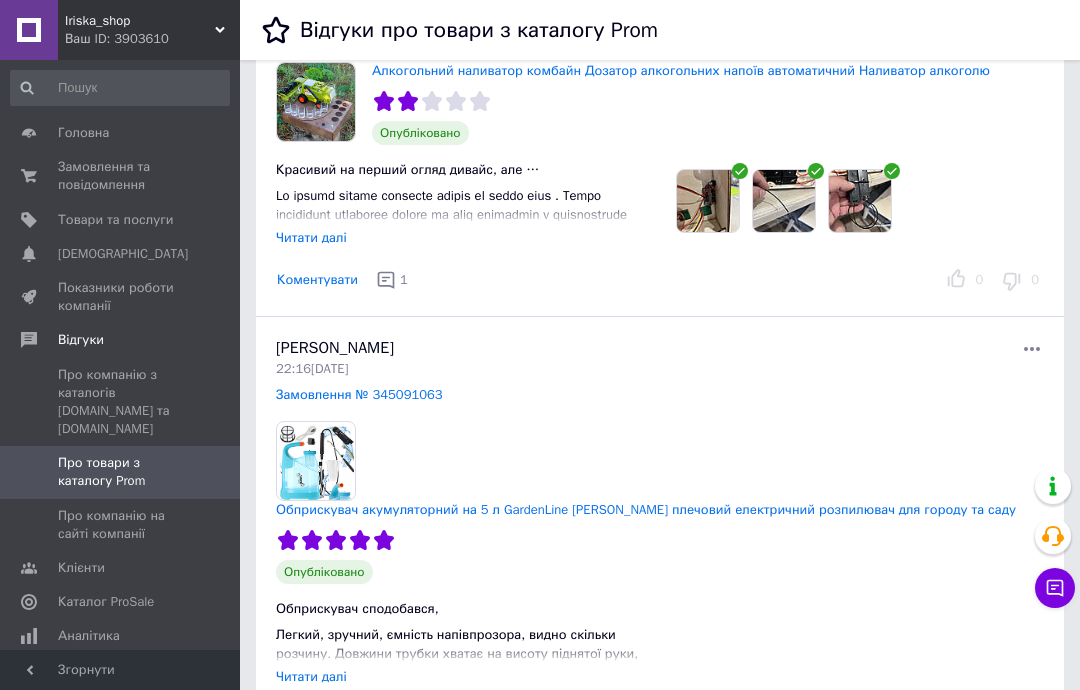 scroll, scrollTop: 2022, scrollLeft: 0, axis: vertical 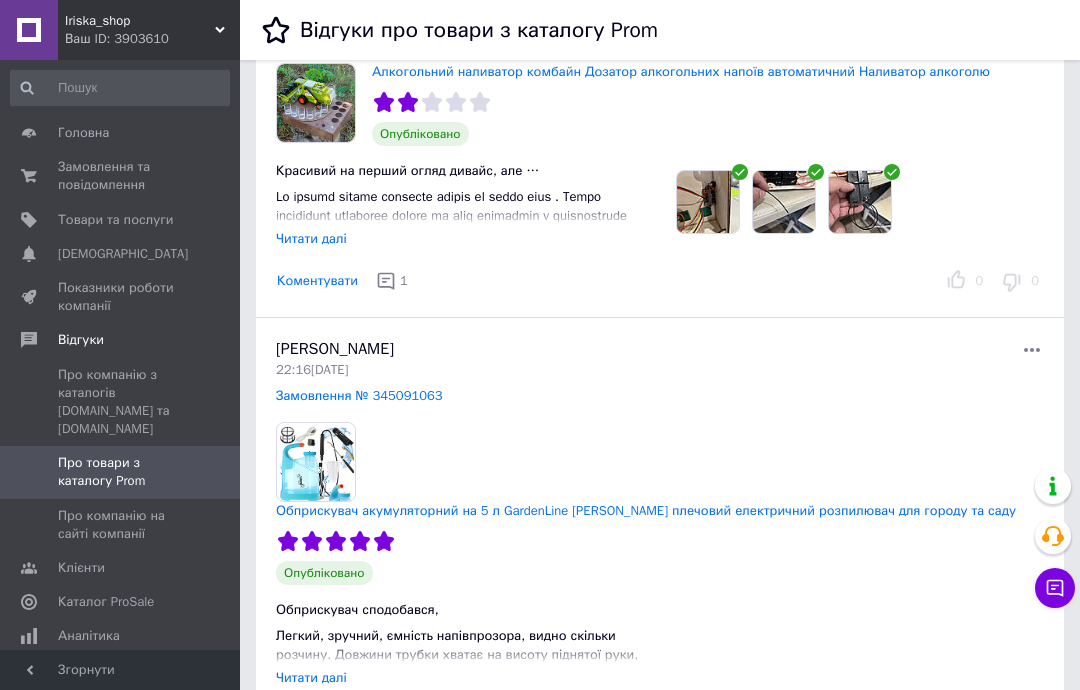 click on "Коментувати" at bounding box center [317, 281] 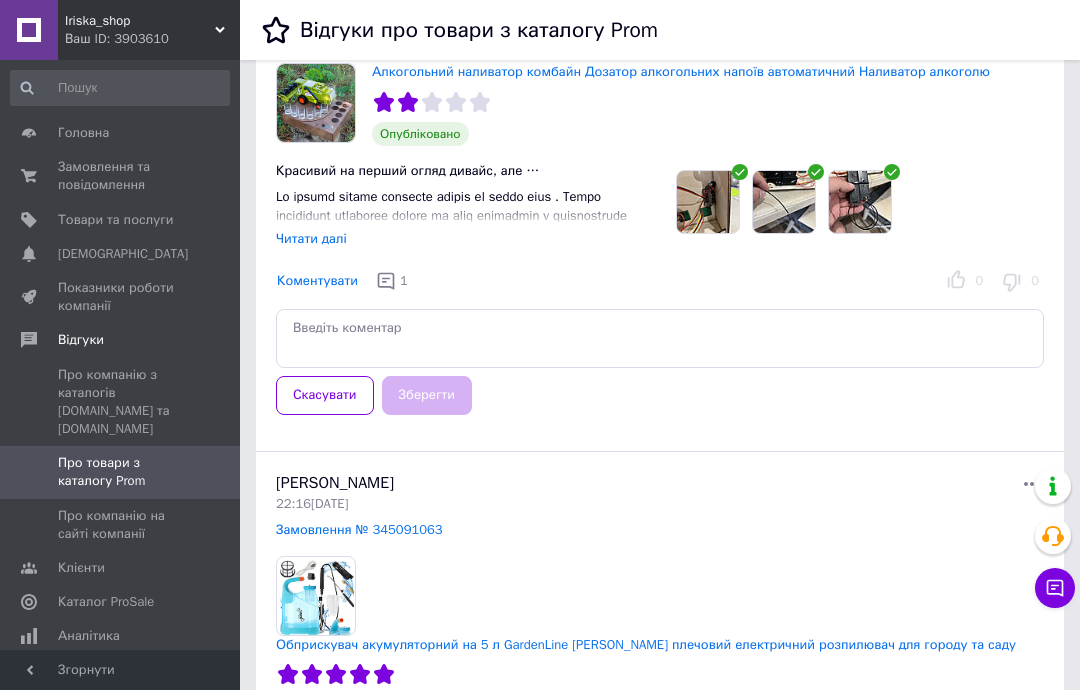 scroll, scrollTop: 2021, scrollLeft: 0, axis: vertical 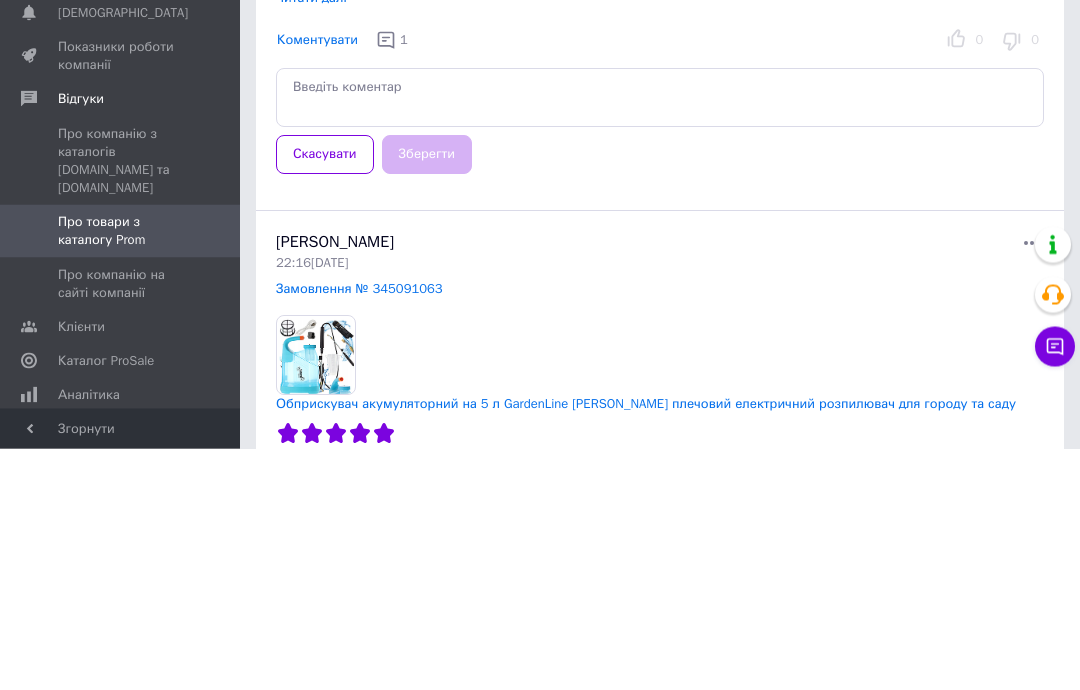 click 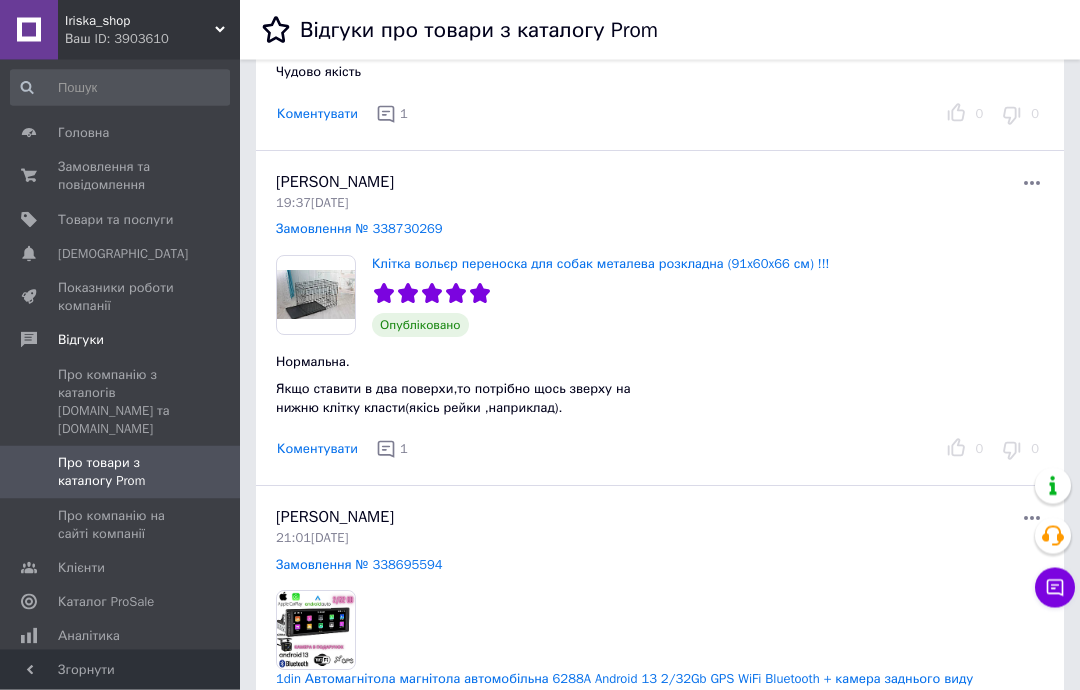 scroll, scrollTop: 4265, scrollLeft: 0, axis: vertical 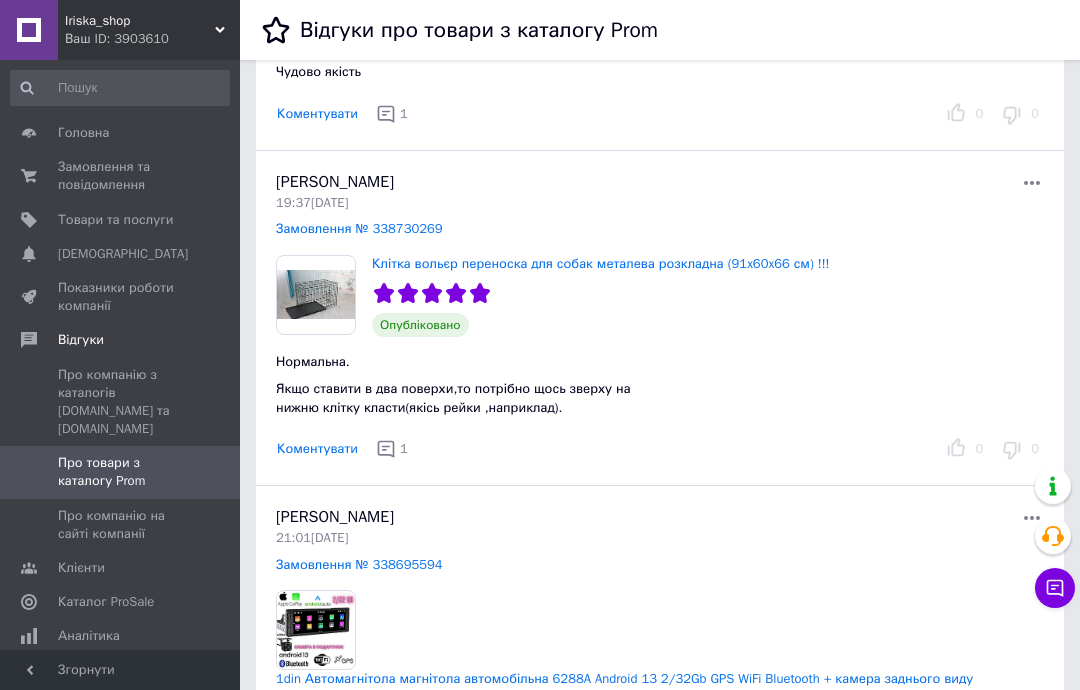 click on "Замовлення та повідомлення" at bounding box center [121, 176] 